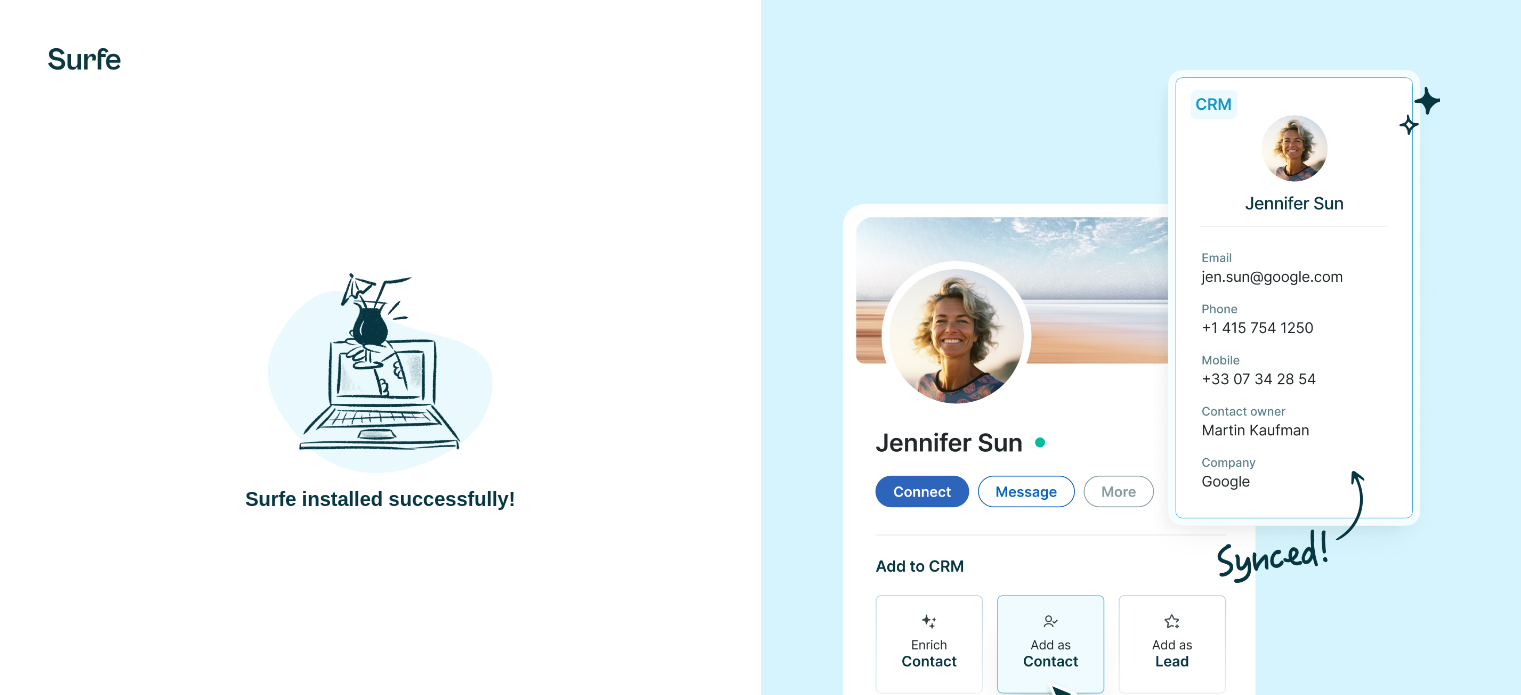 scroll, scrollTop: 0, scrollLeft: 0, axis: both 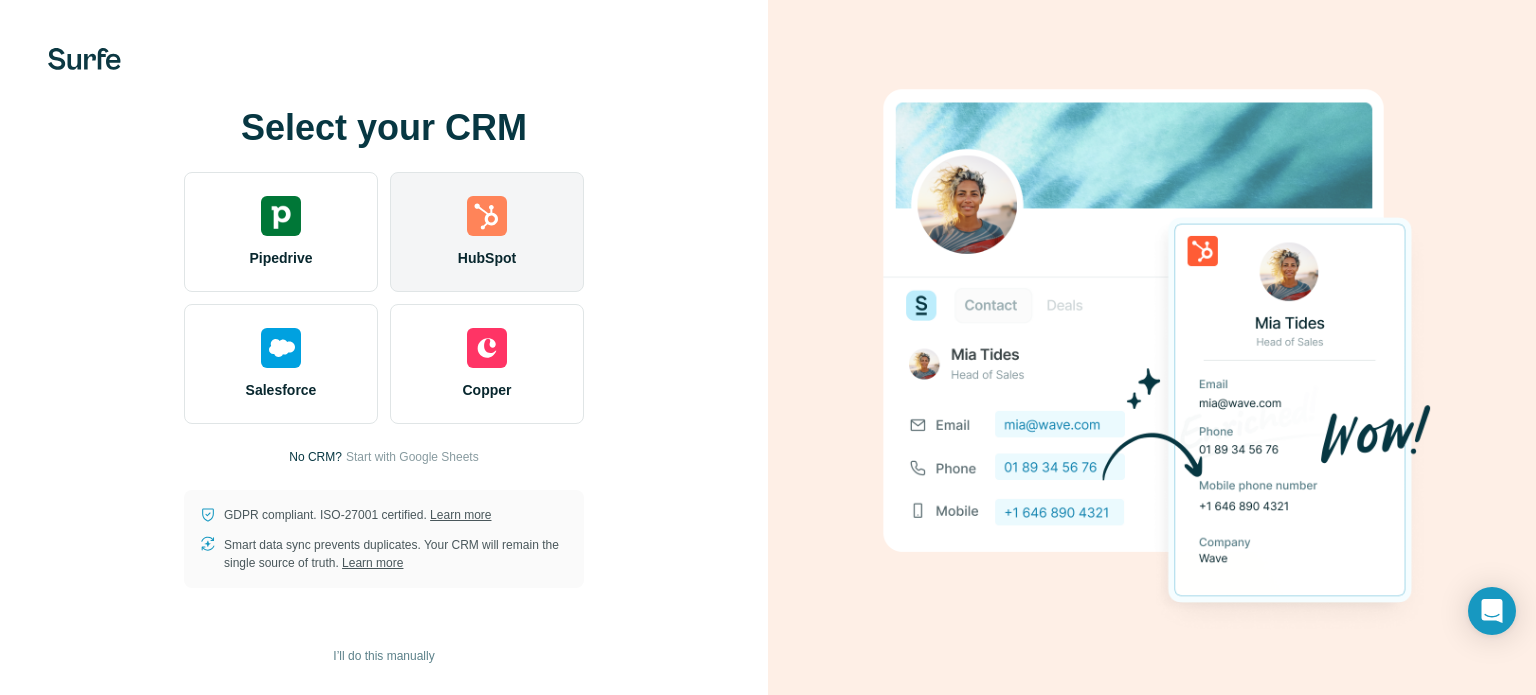 click at bounding box center (487, 216) 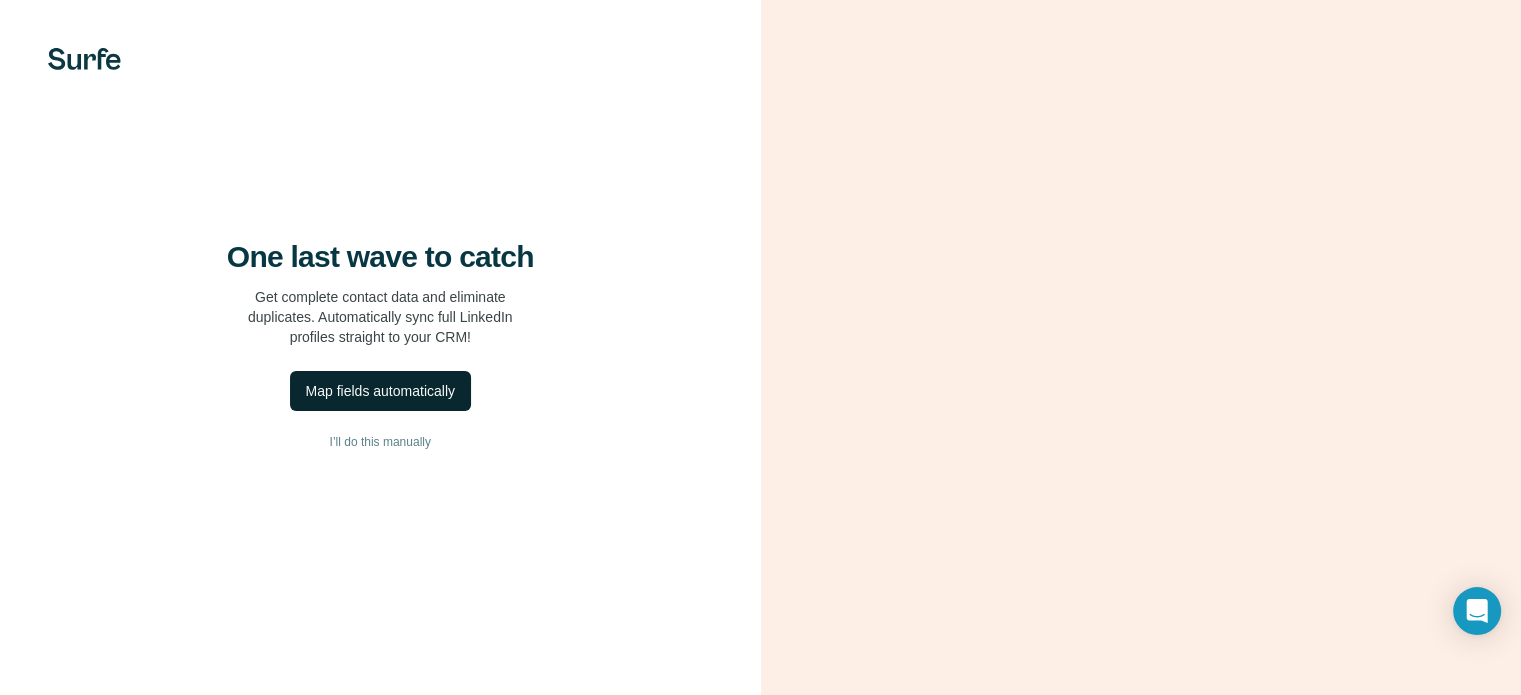 click on "Map fields automatically" at bounding box center (380, 391) 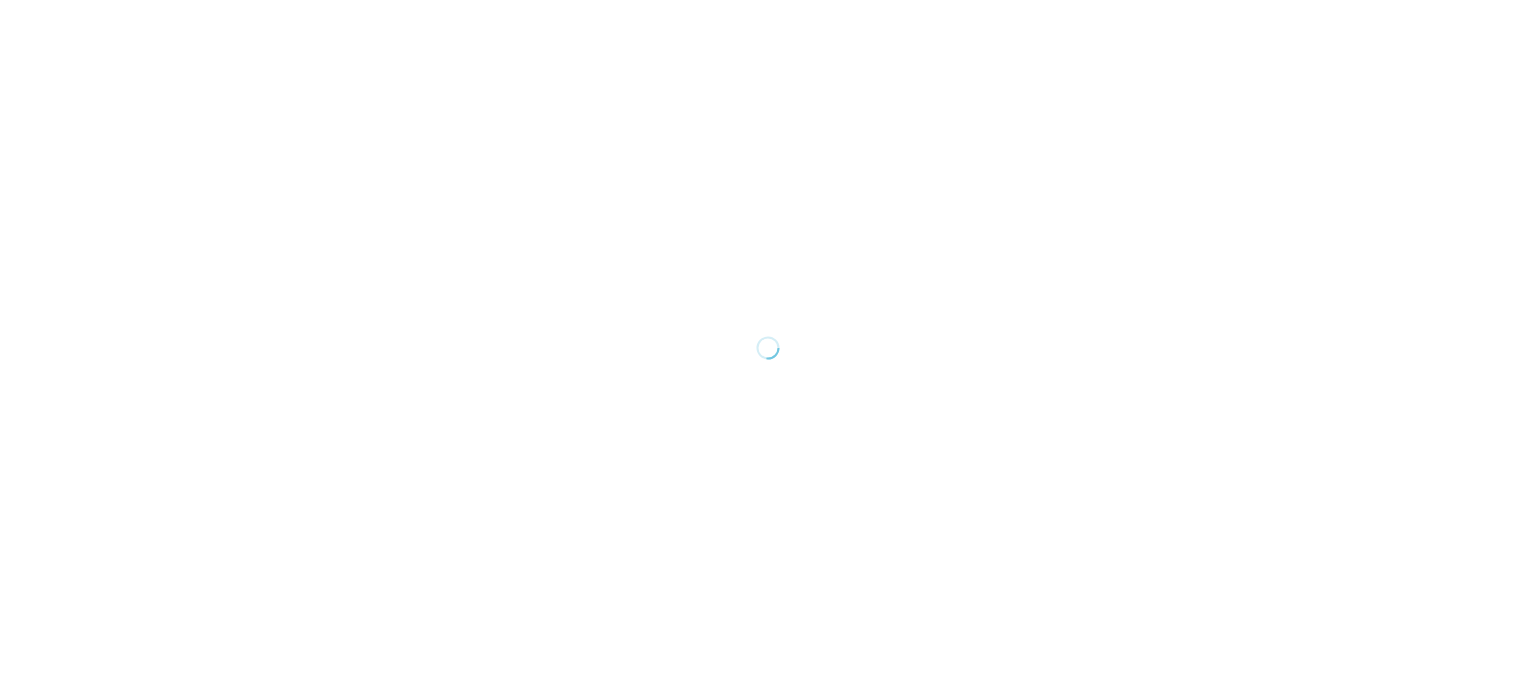 scroll, scrollTop: 0, scrollLeft: 0, axis: both 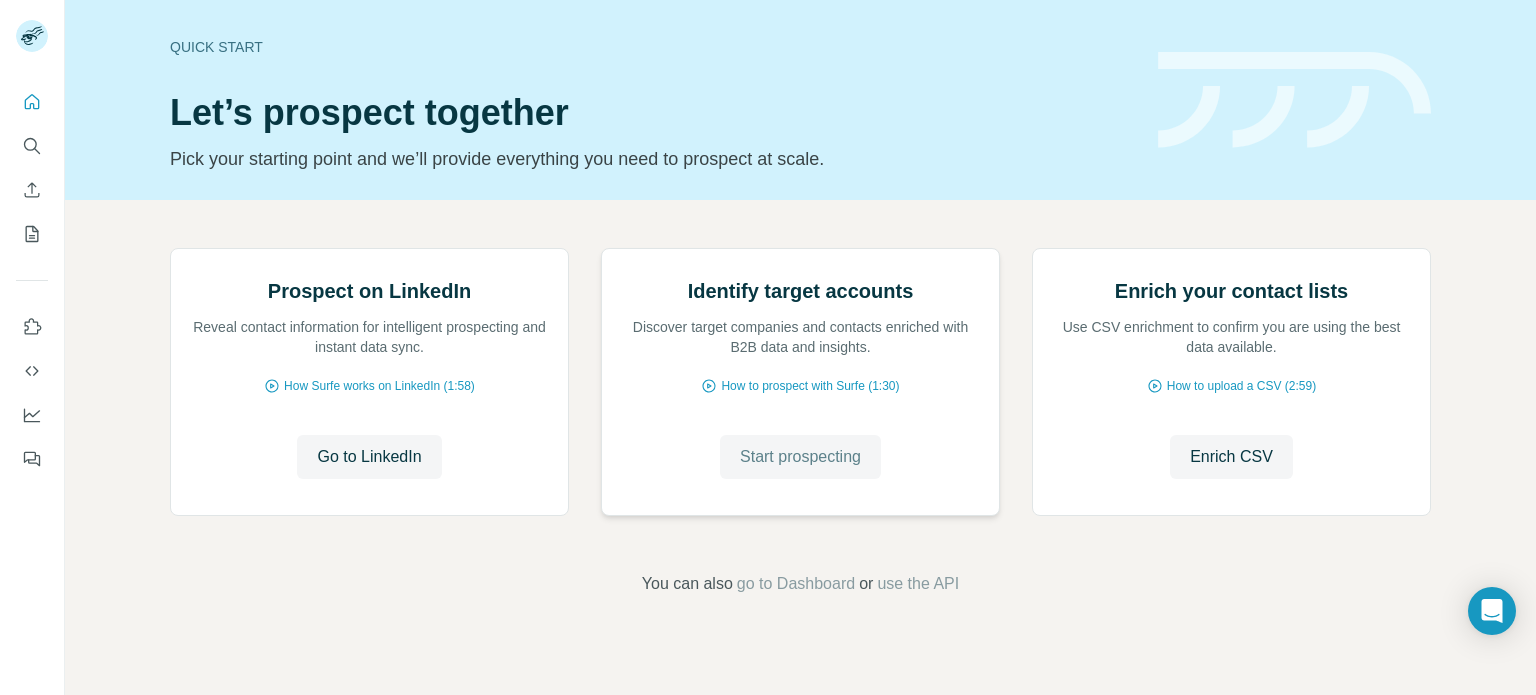 click on "Start prospecting" at bounding box center [800, 457] 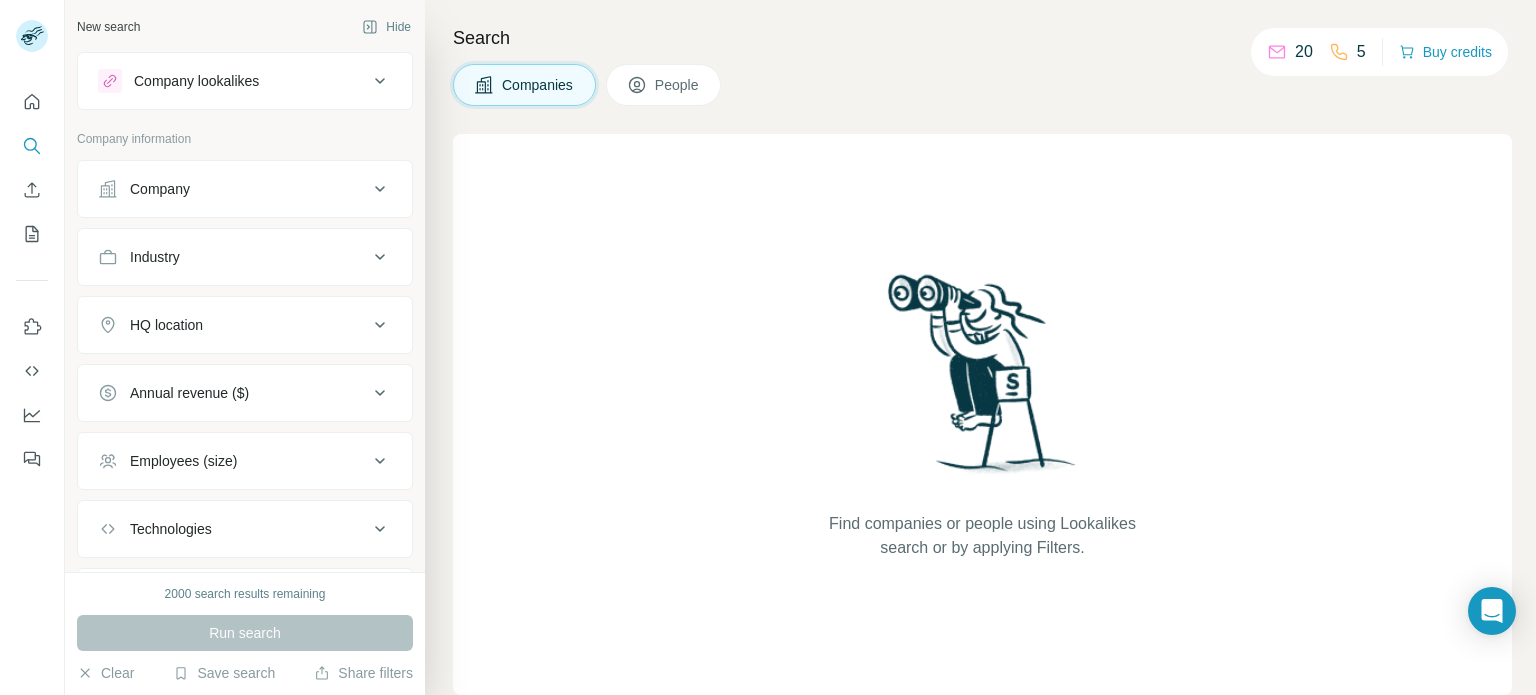 click on "Company" at bounding box center (233, 189) 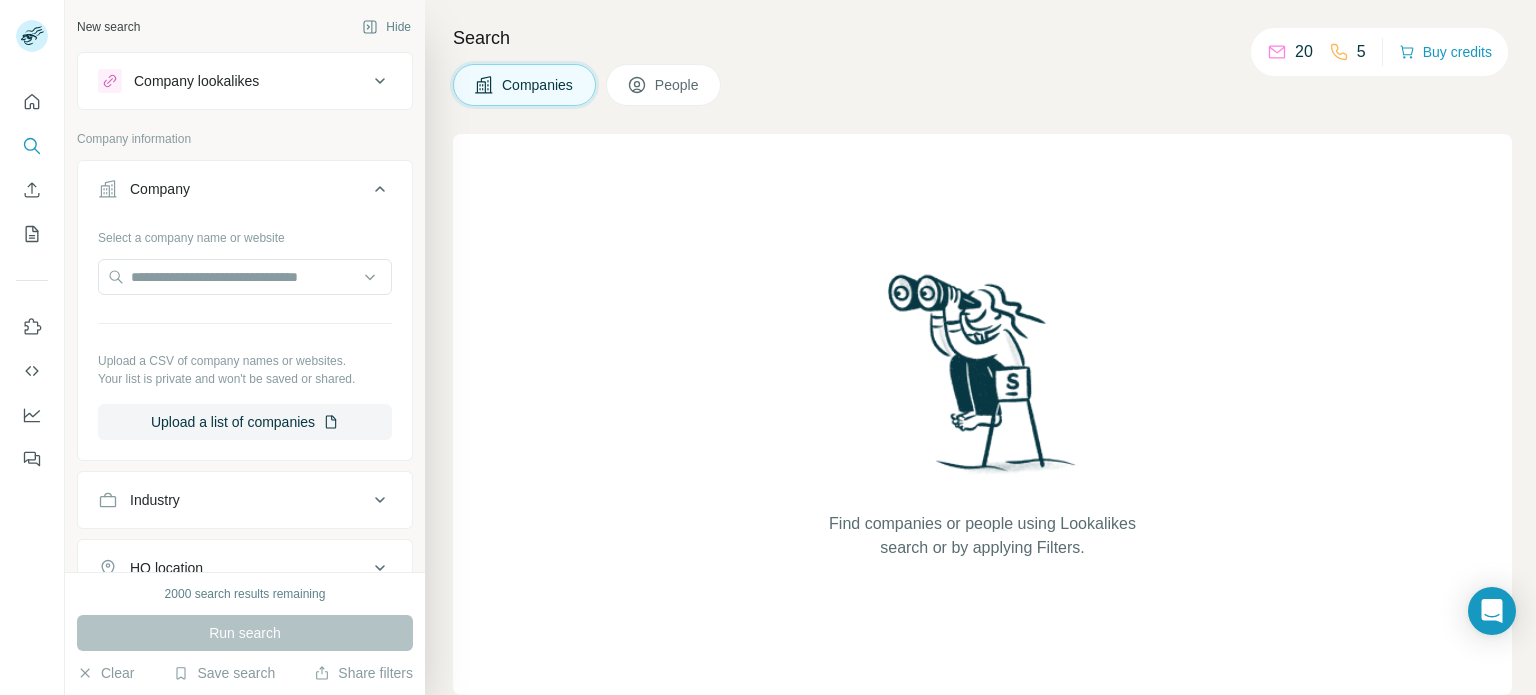 click on "Company" at bounding box center [233, 189] 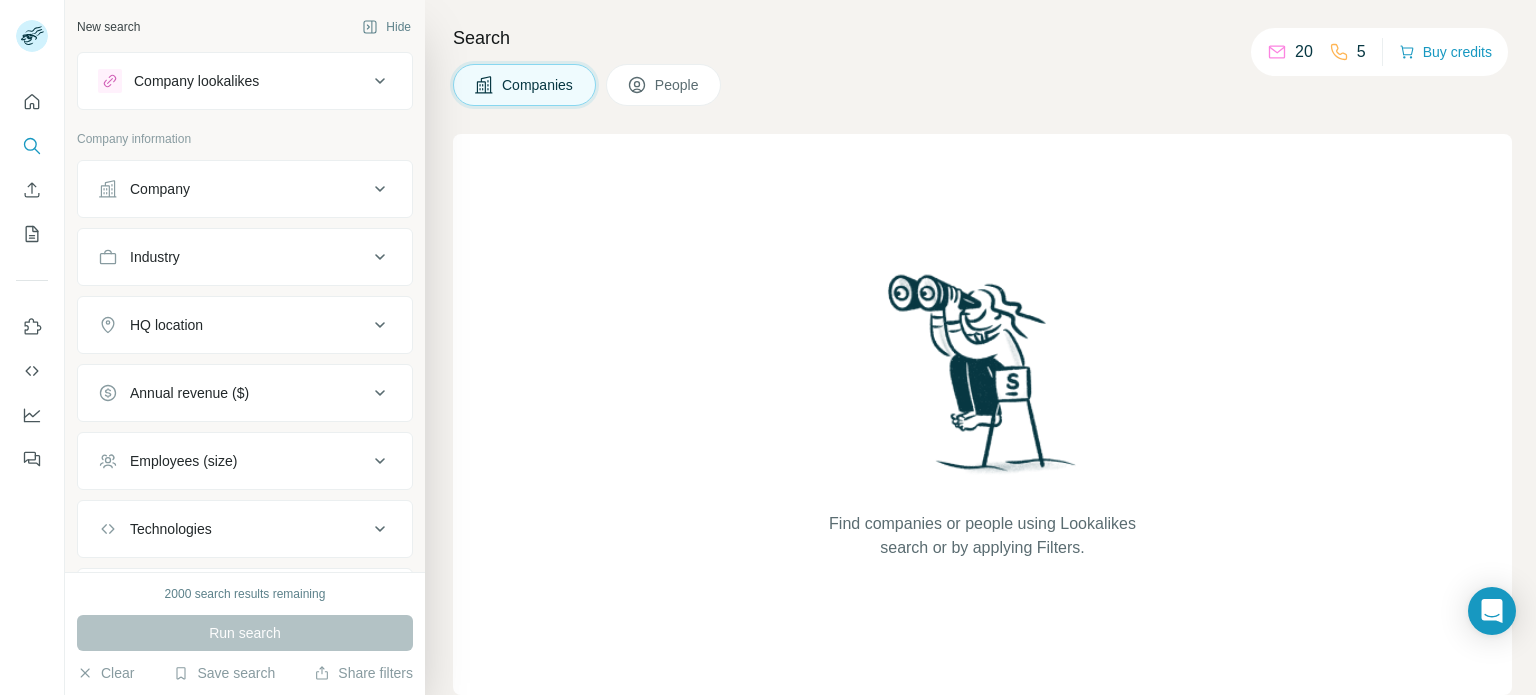 click on "Company lookalikes" at bounding box center [196, 81] 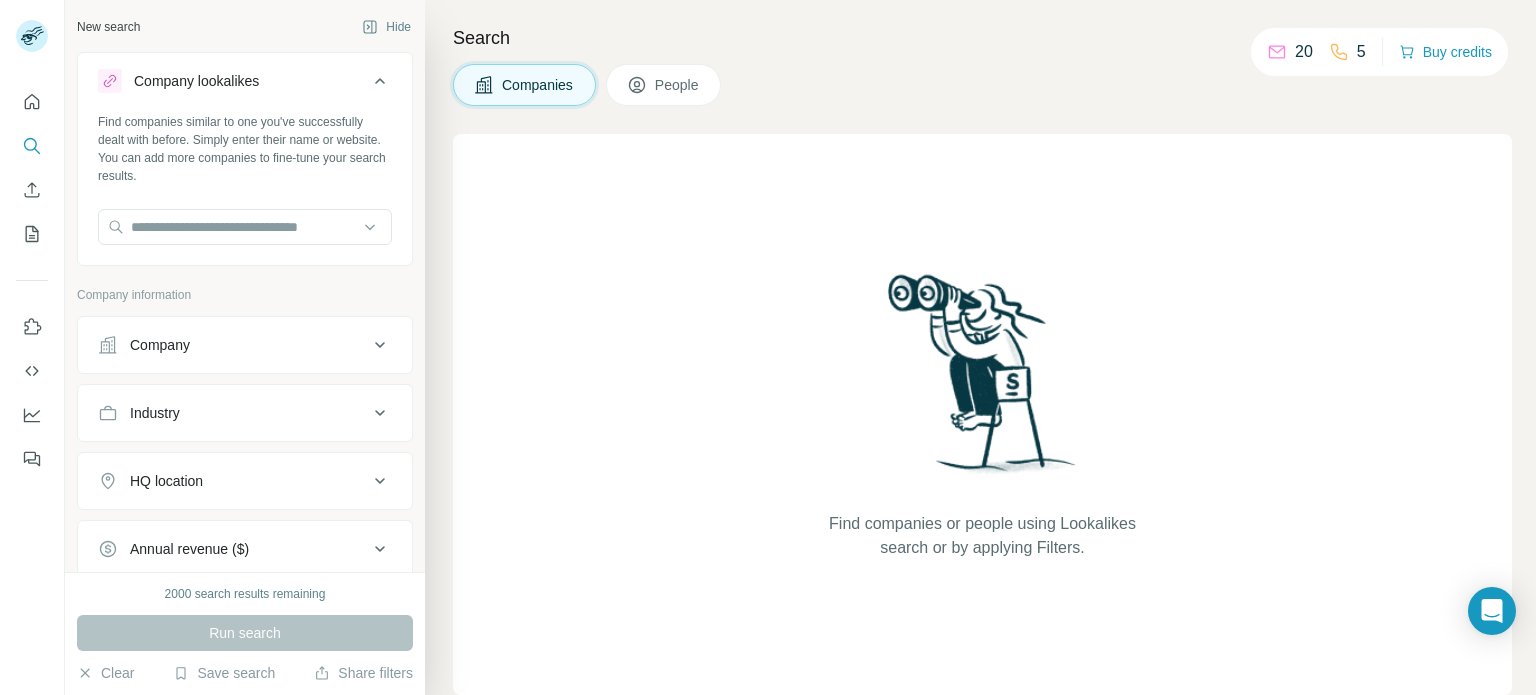 drag, startPoint x: 184, startPoint y: 82, endPoint x: 94, endPoint y: 105, distance: 92.89241 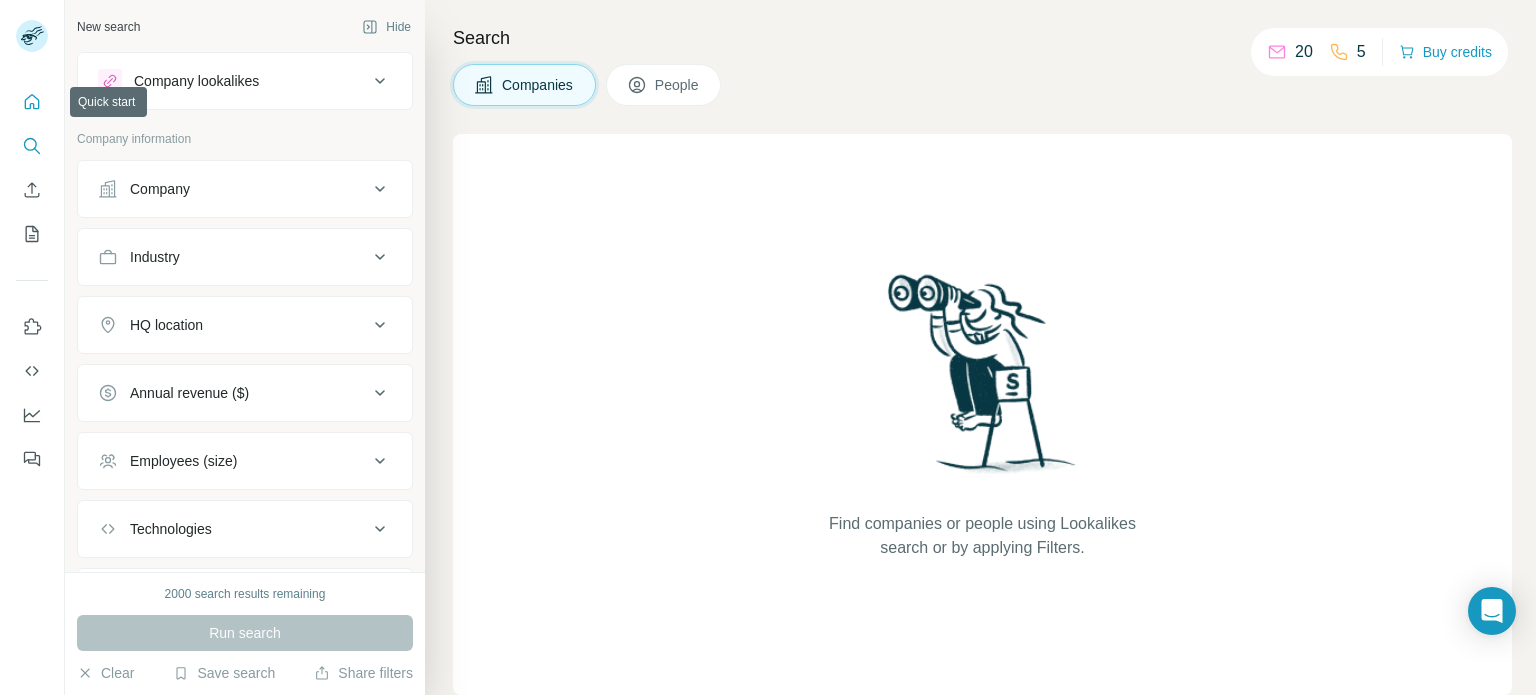 click 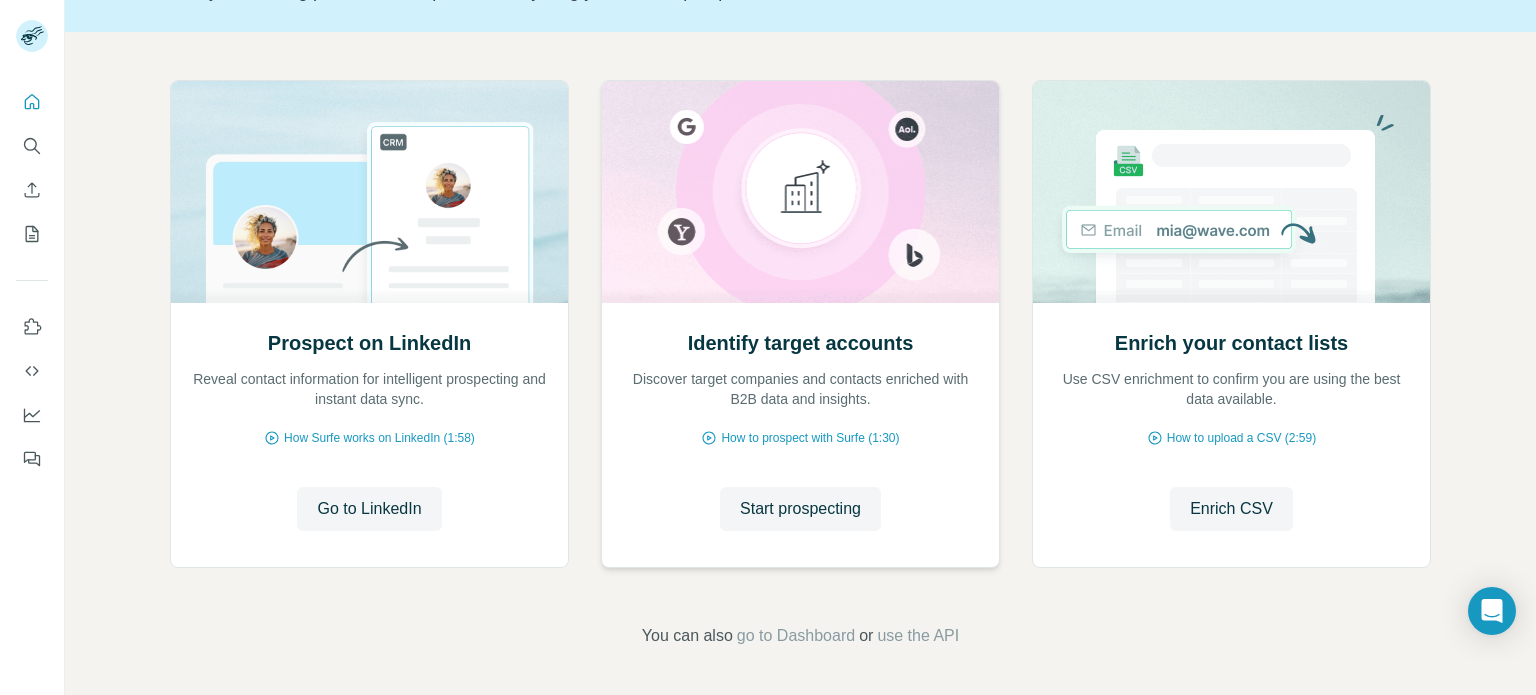 scroll, scrollTop: 168, scrollLeft: 0, axis: vertical 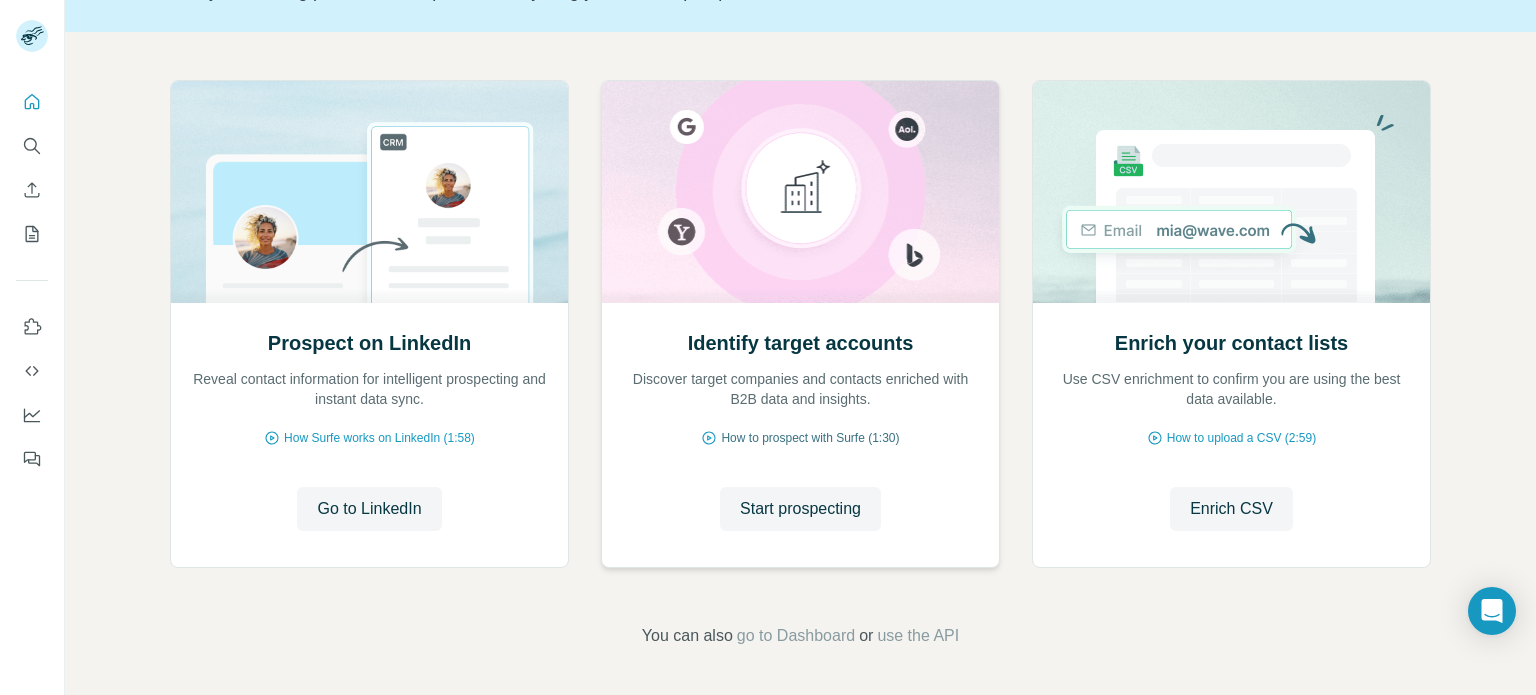 drag, startPoint x: 777, startPoint y: 434, endPoint x: 732, endPoint y: 435, distance: 45.01111 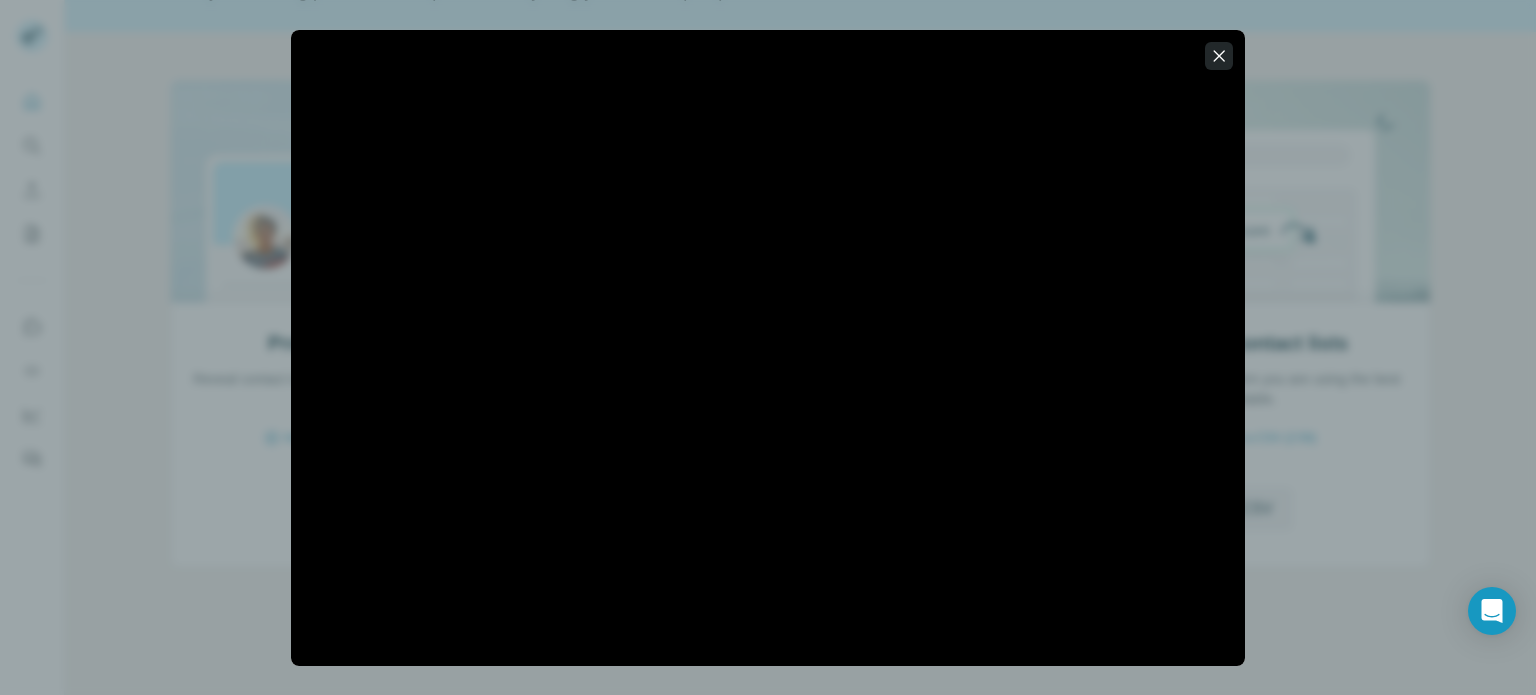 click 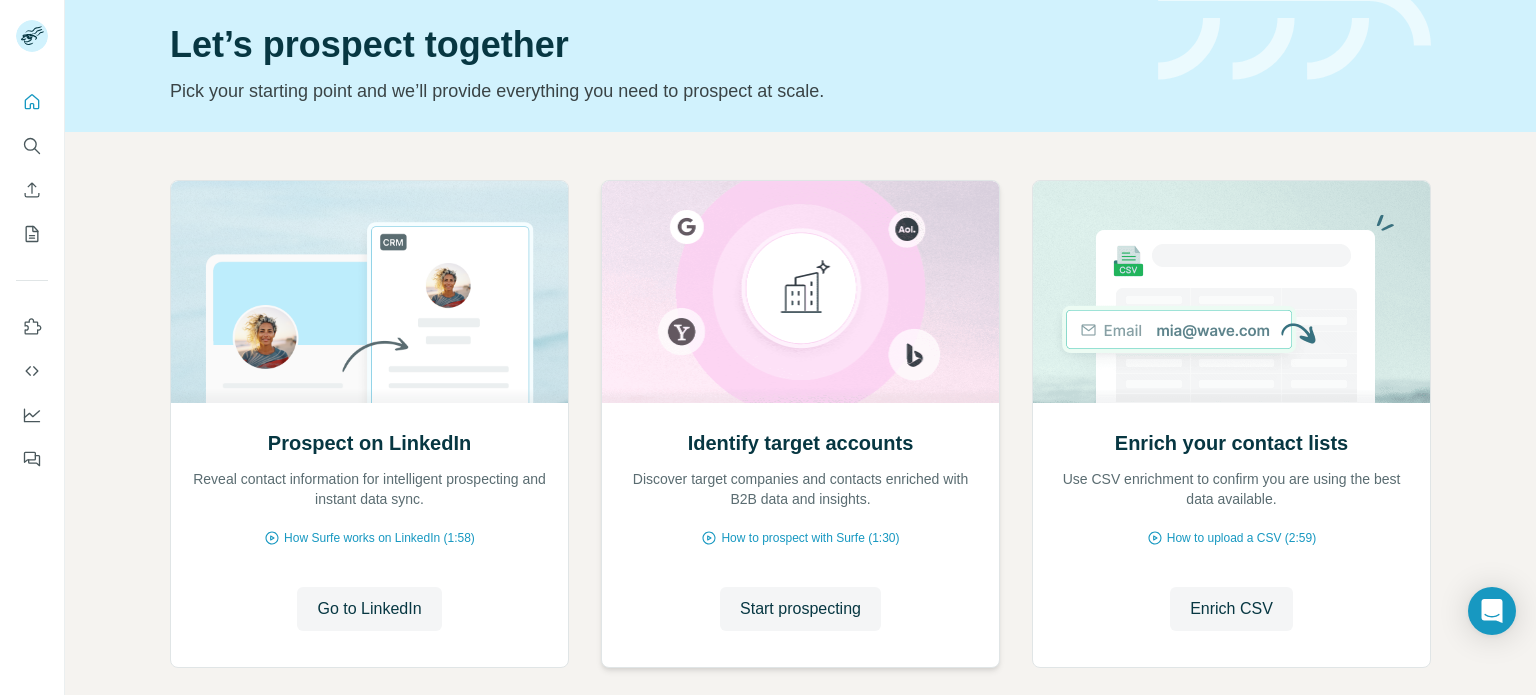 scroll, scrollTop: 0, scrollLeft: 0, axis: both 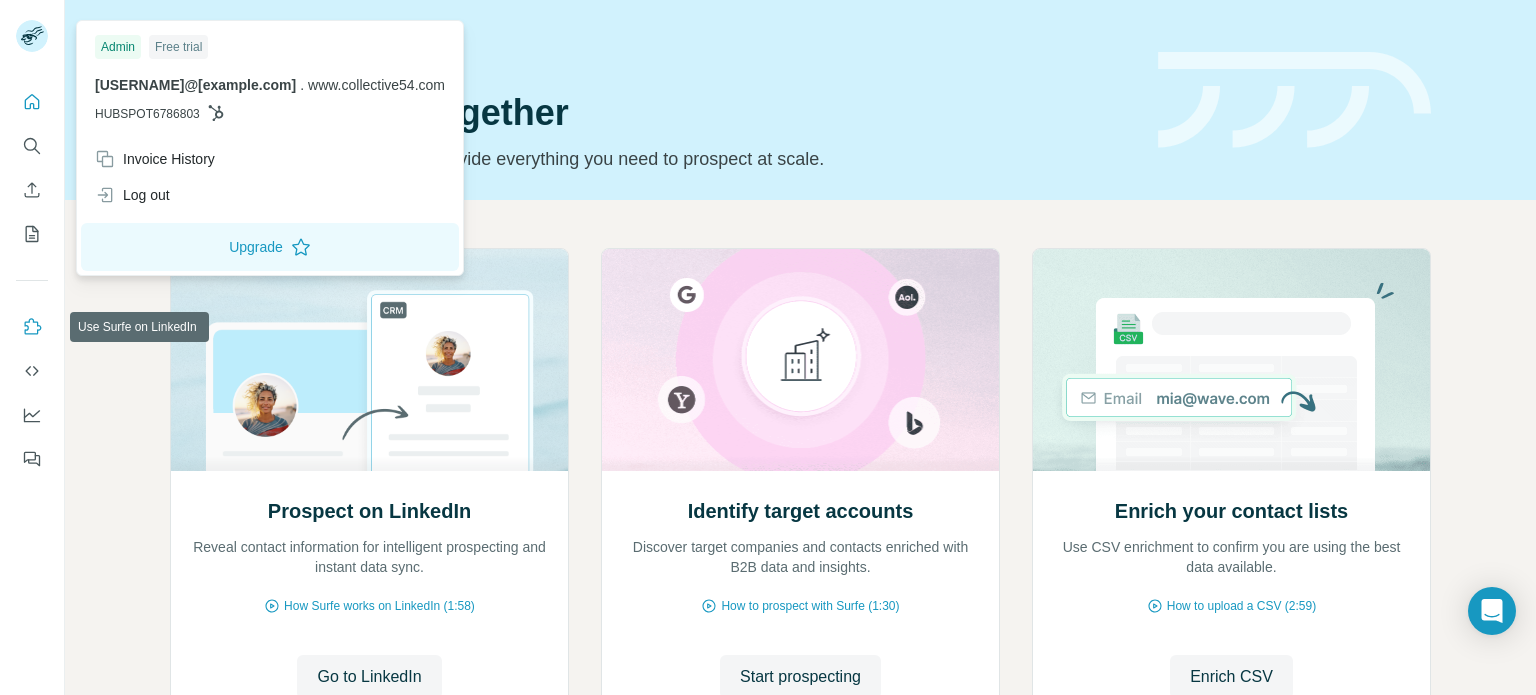 click 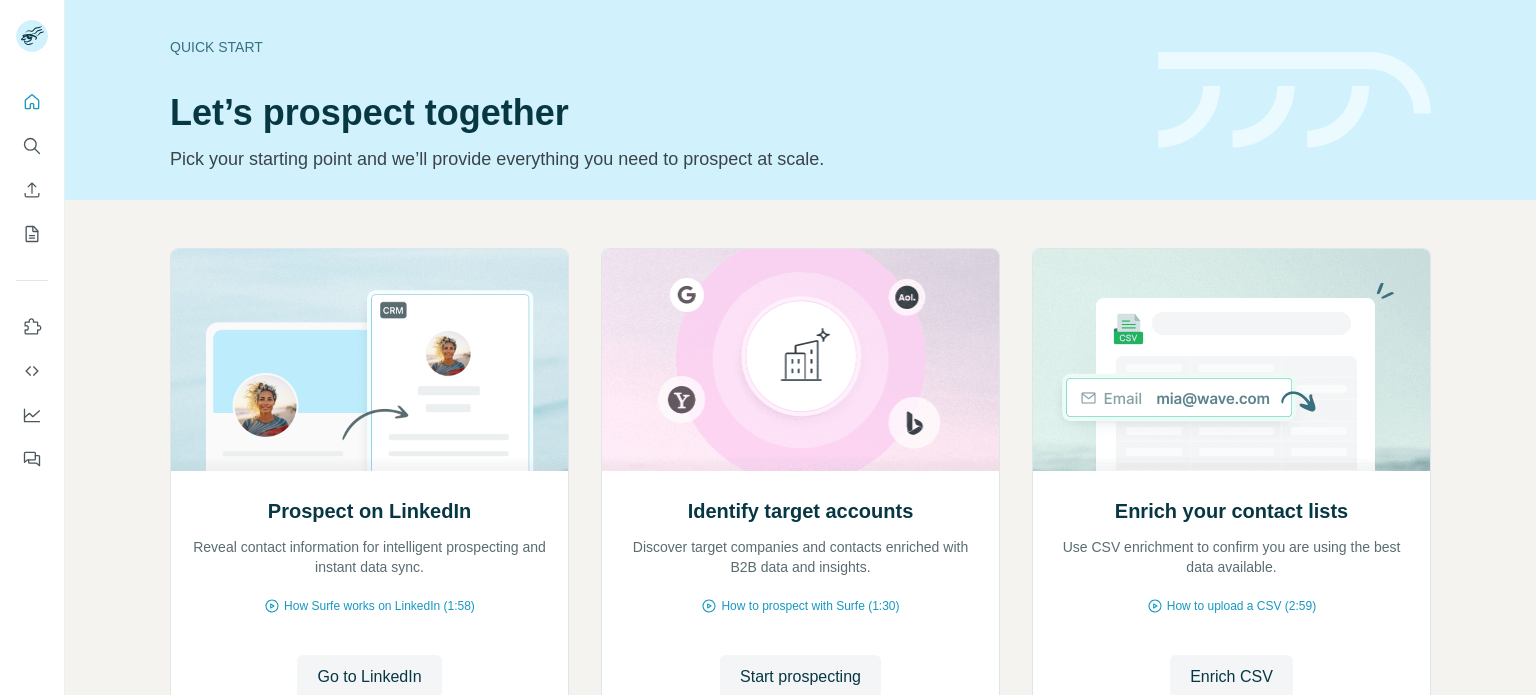 scroll, scrollTop: 0, scrollLeft: 0, axis: both 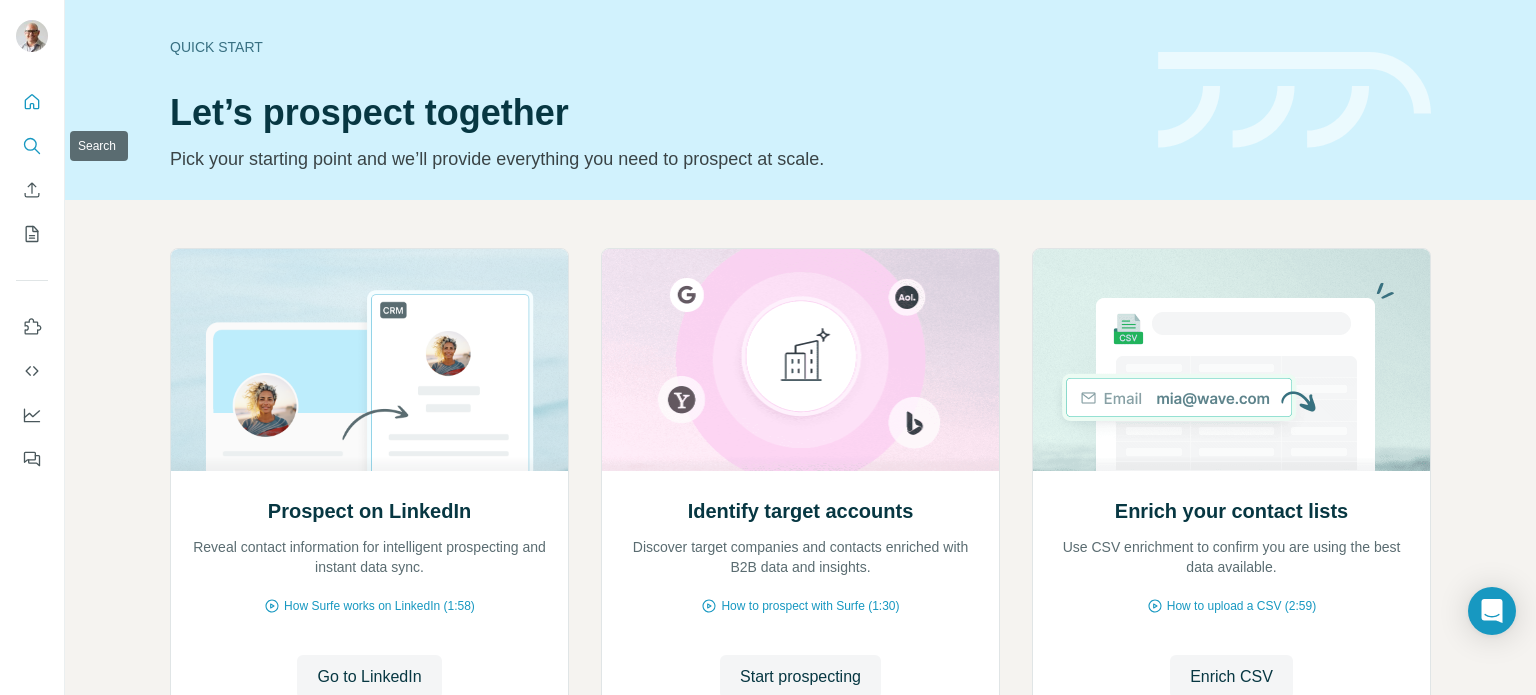 click 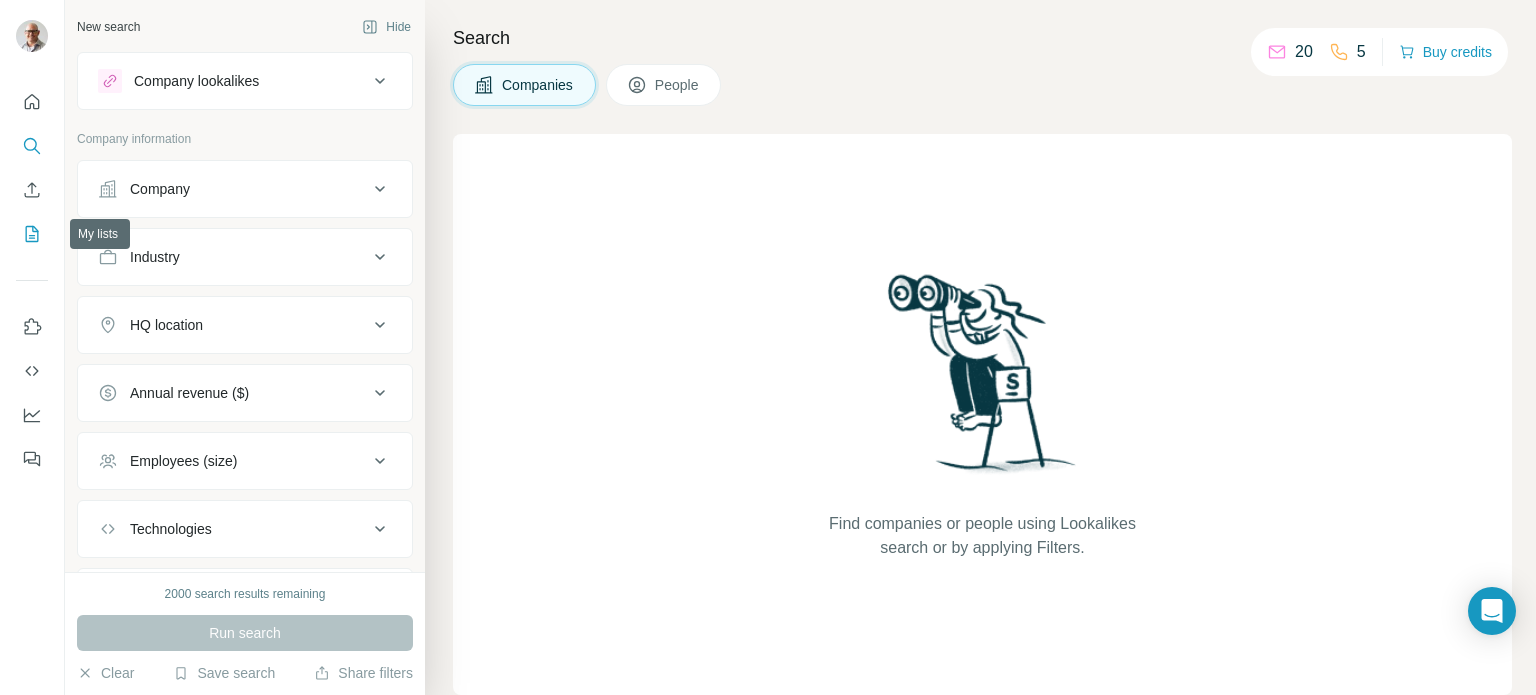 click 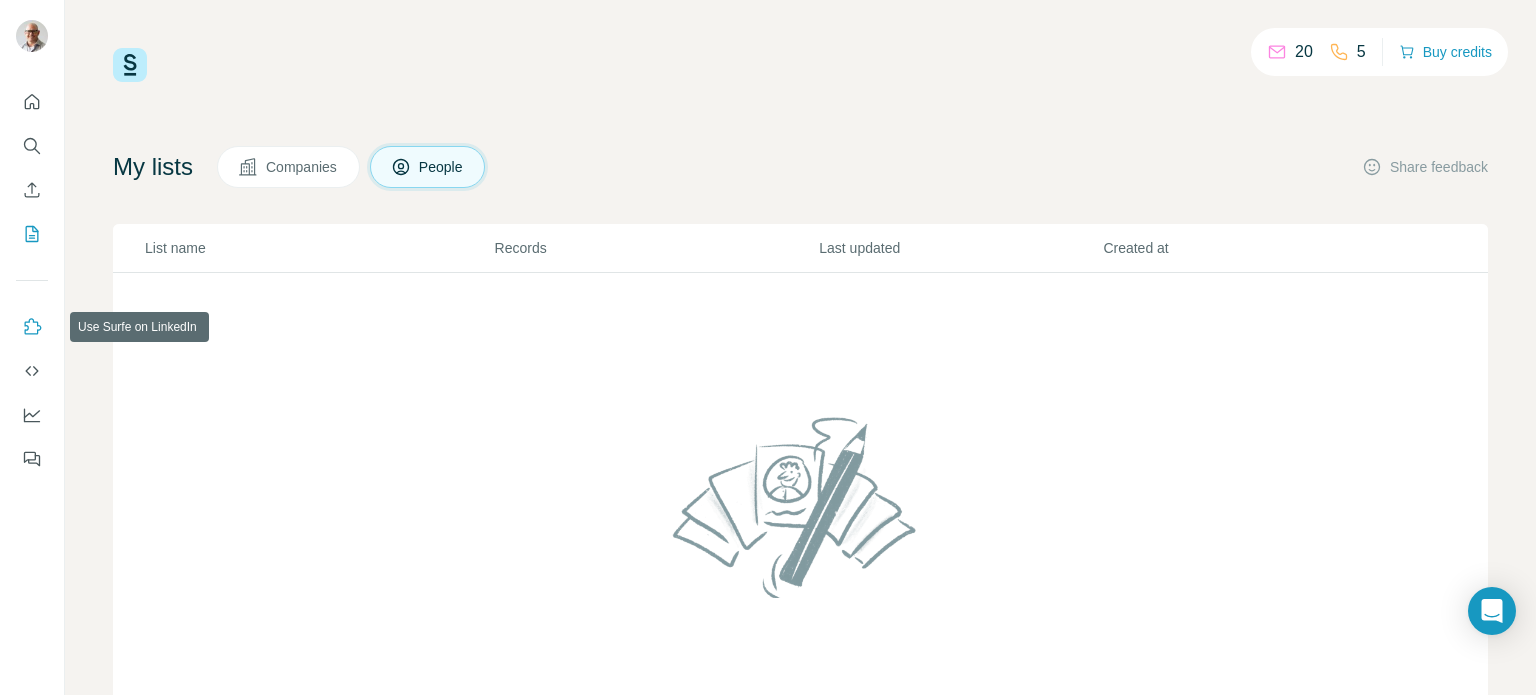 click 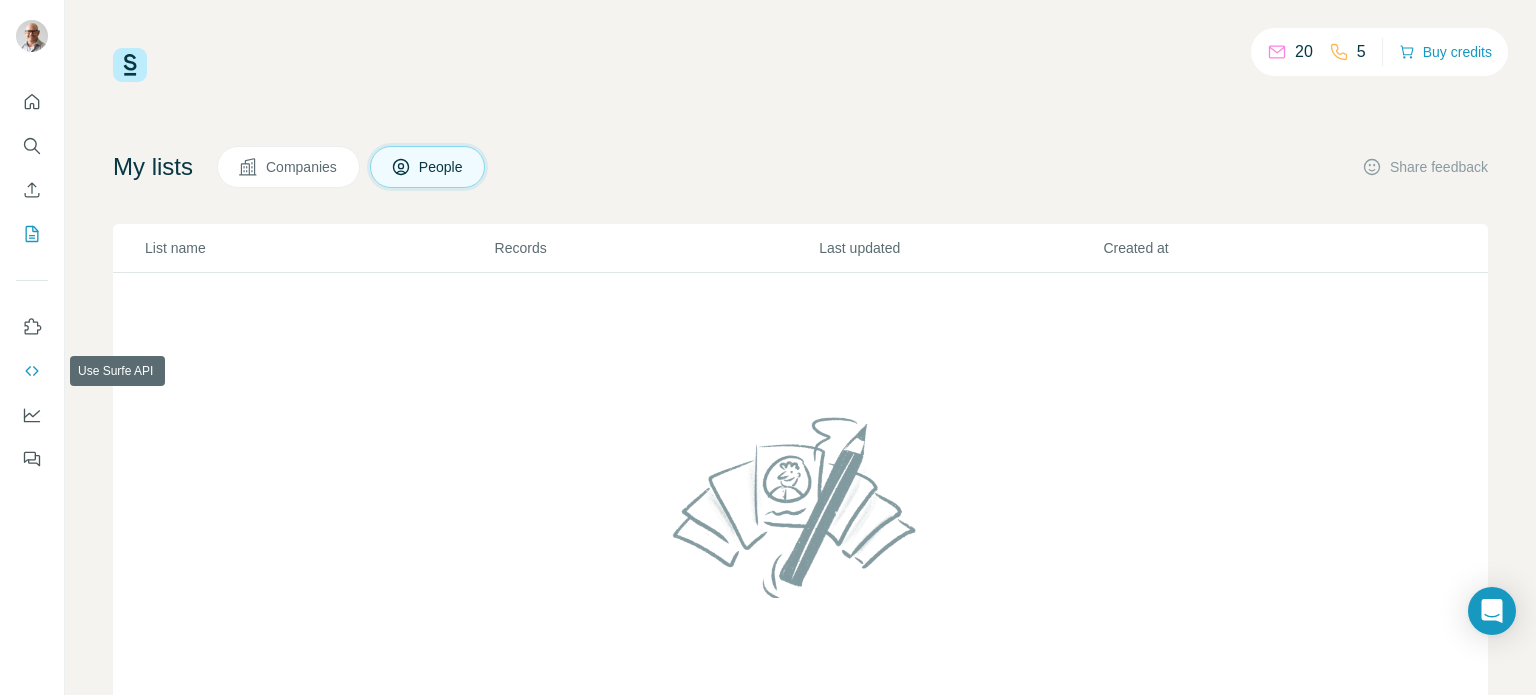 click 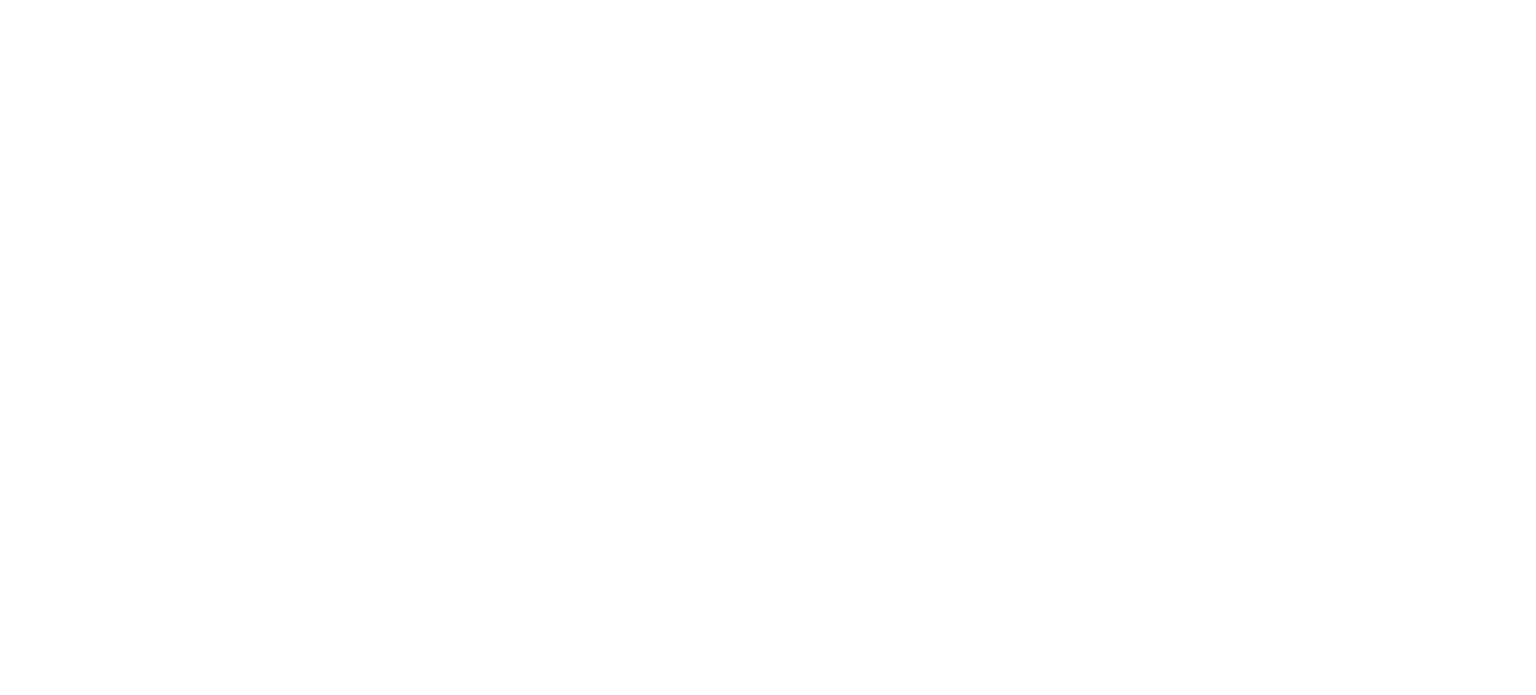 scroll, scrollTop: 0, scrollLeft: 0, axis: both 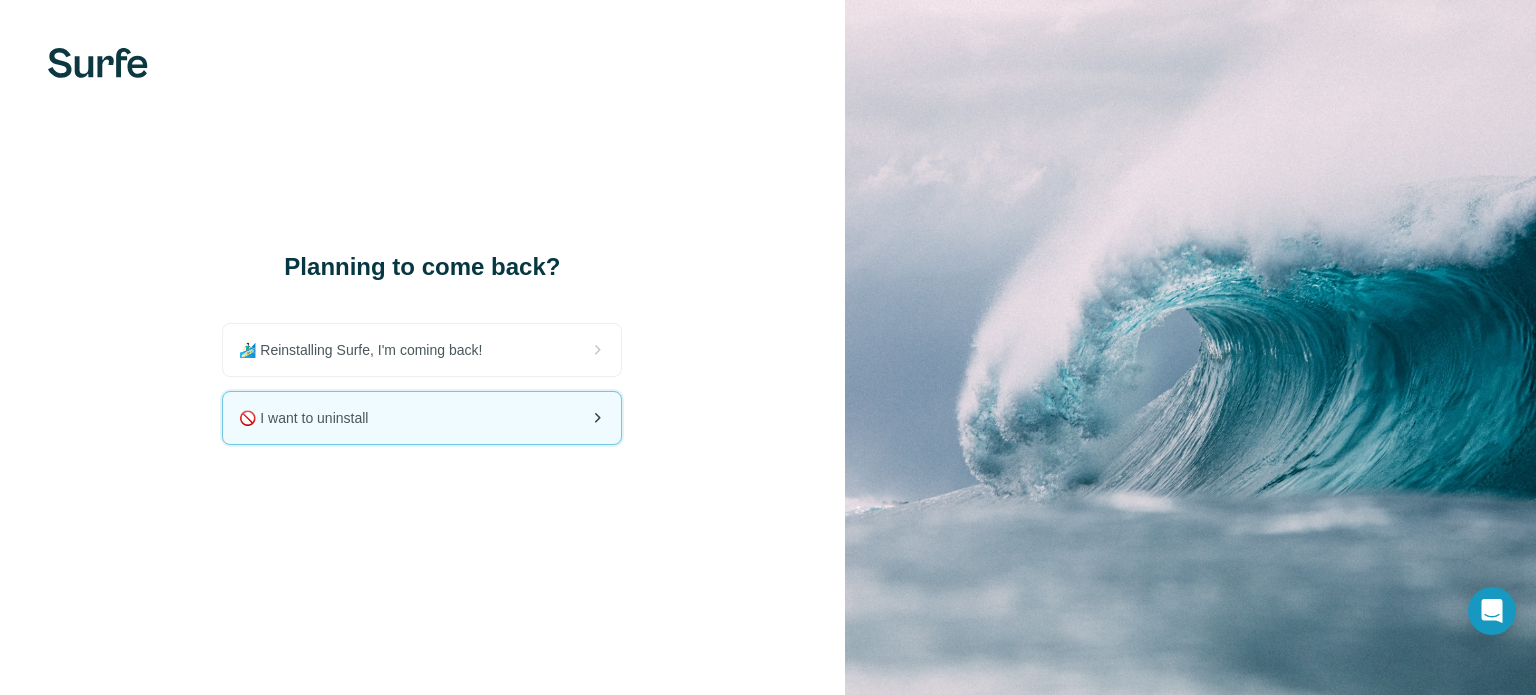 click on "🚫  I want to uninstall" at bounding box center [422, 418] 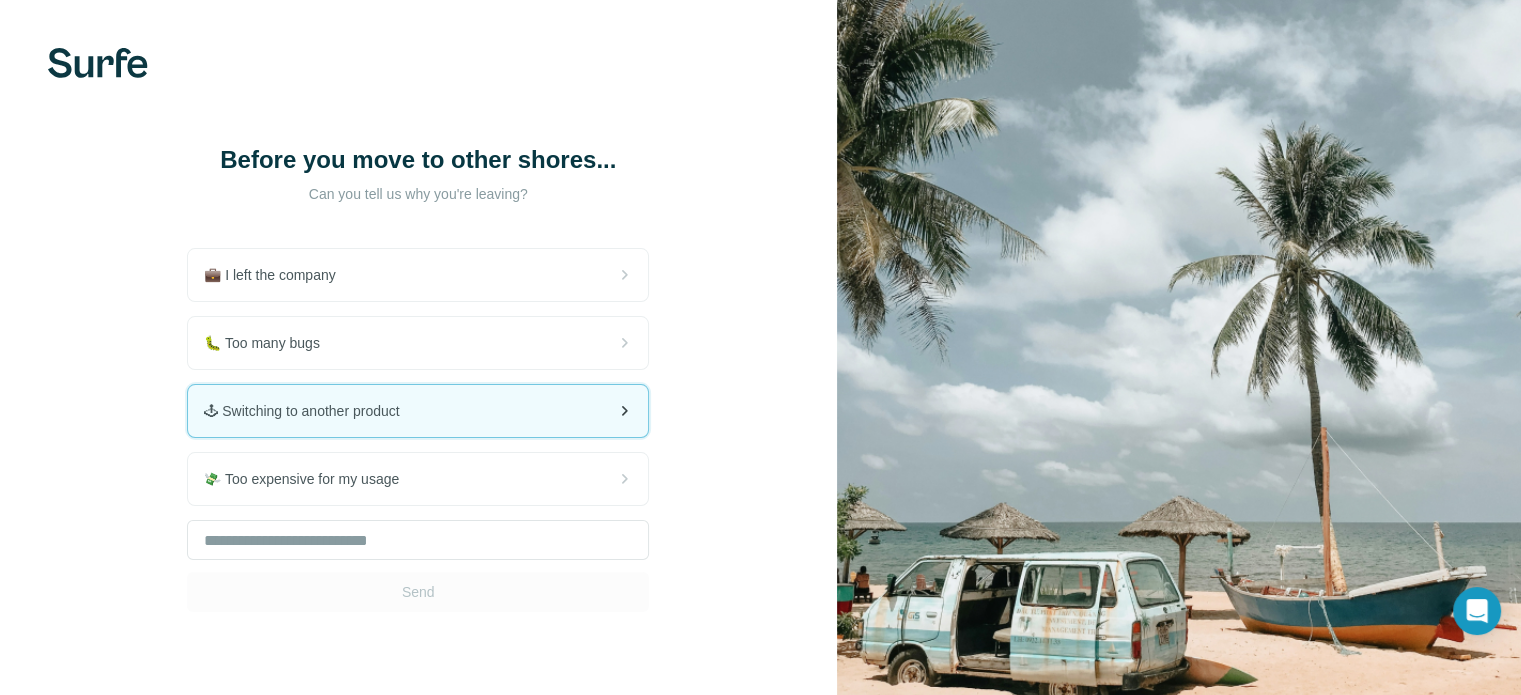 click on "🕹  Switching to another product" at bounding box center [309, 411] 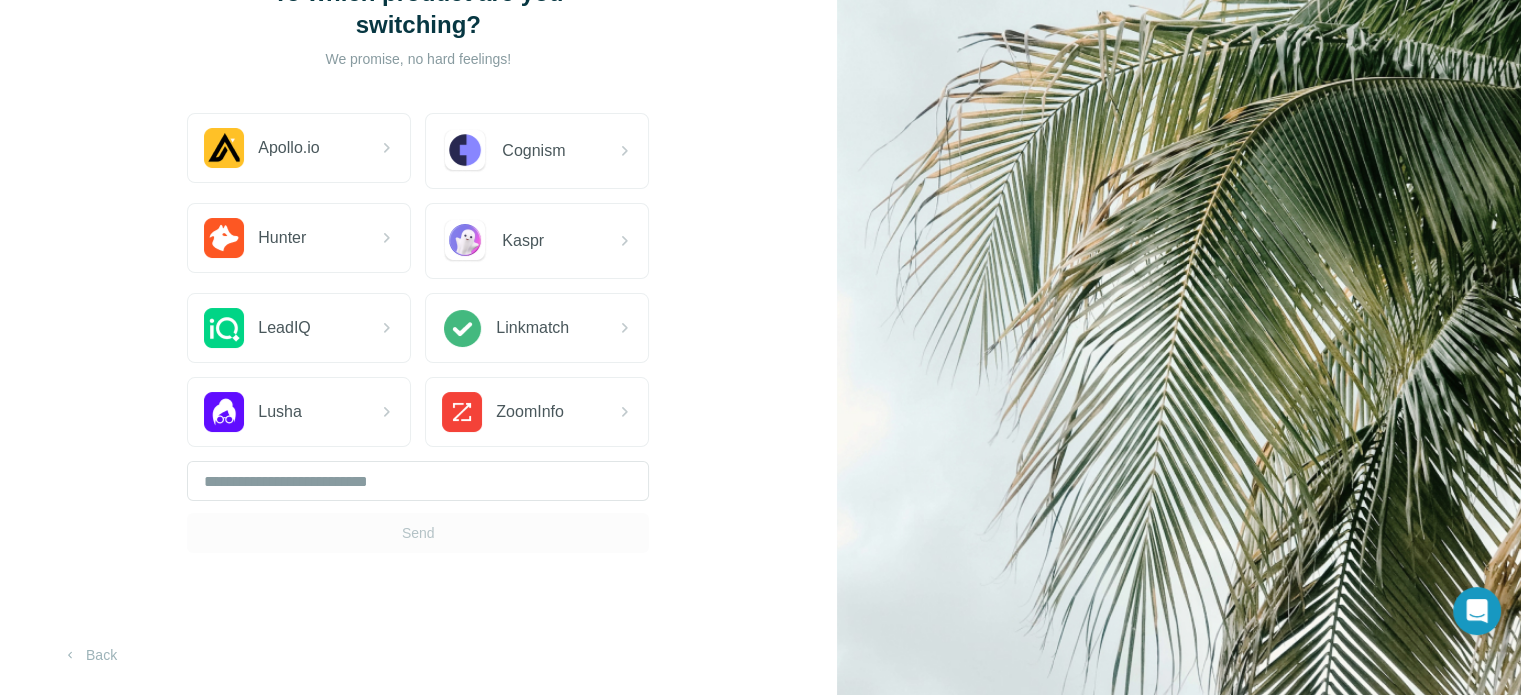 click on "Send" at bounding box center [418, 507] 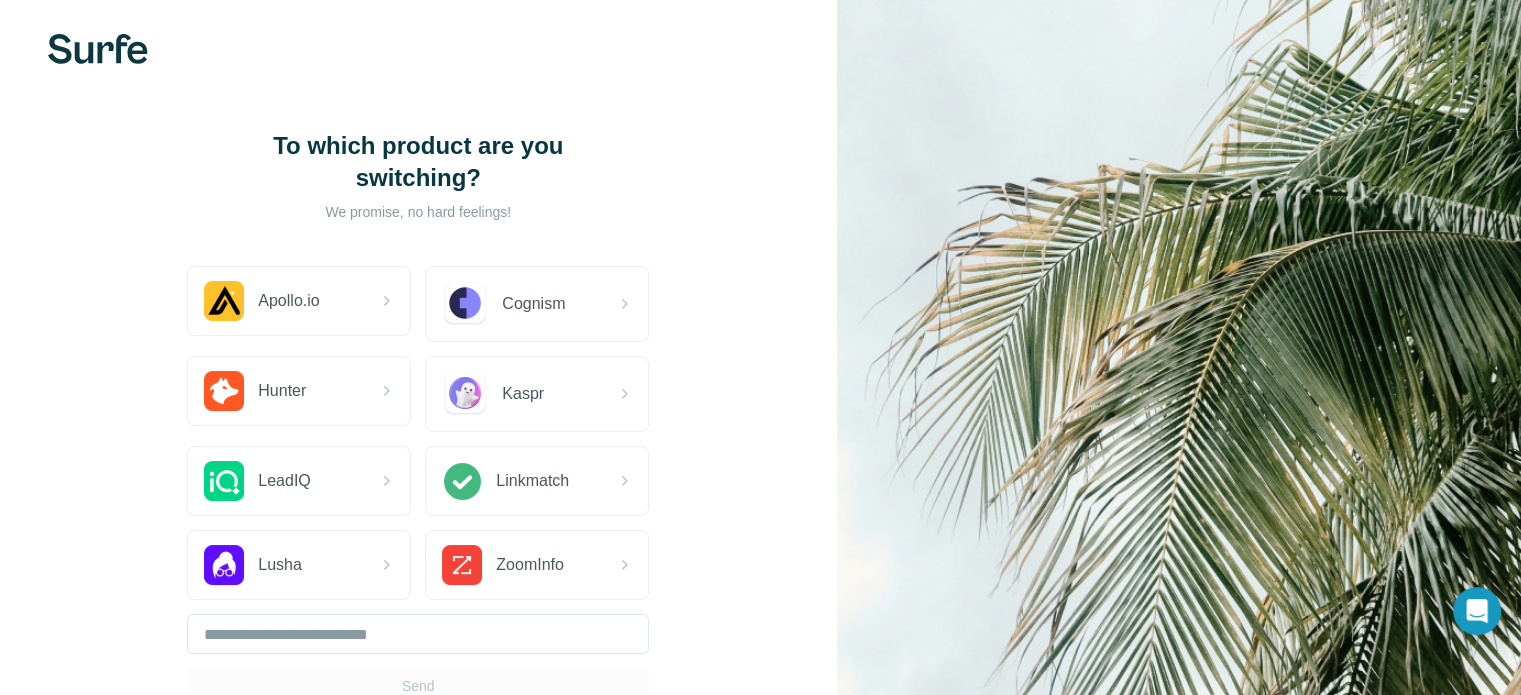 scroll, scrollTop: 0, scrollLeft: 0, axis: both 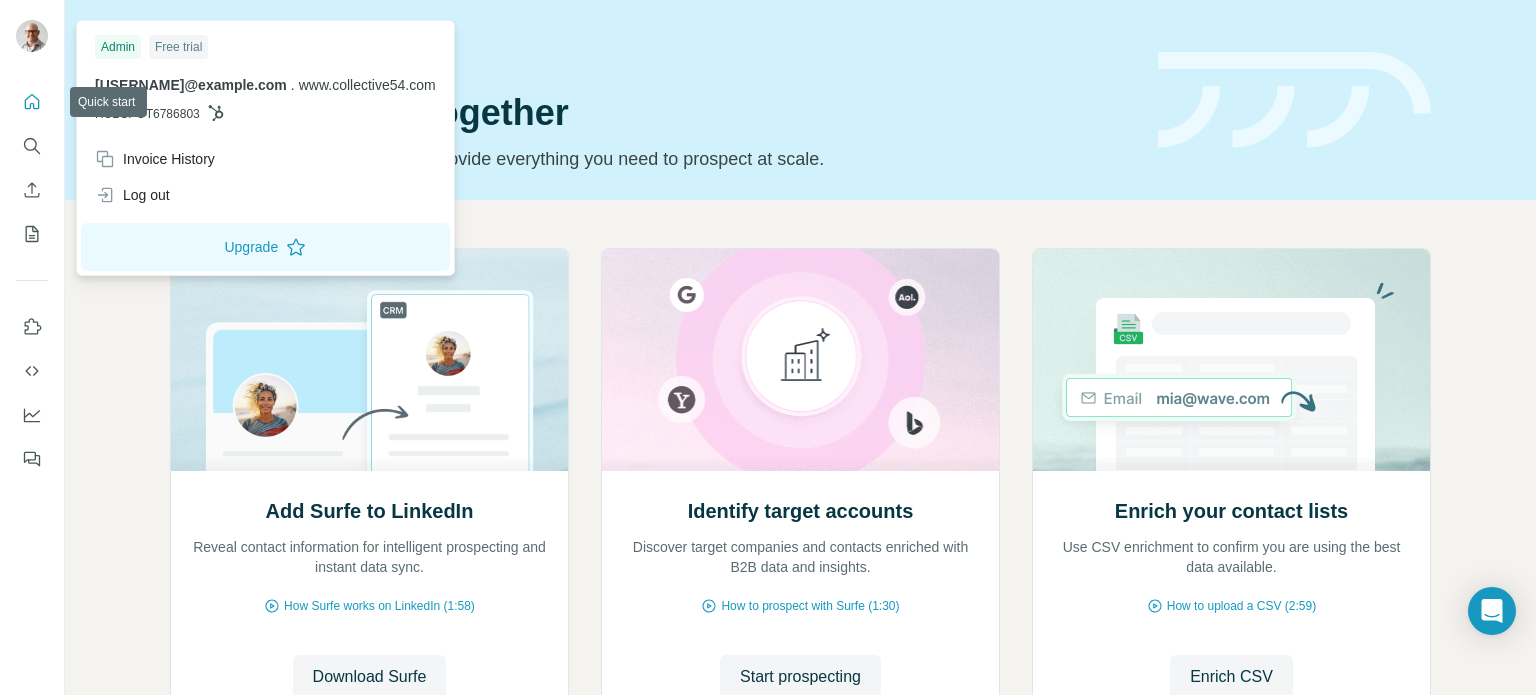click at bounding box center [32, 36] 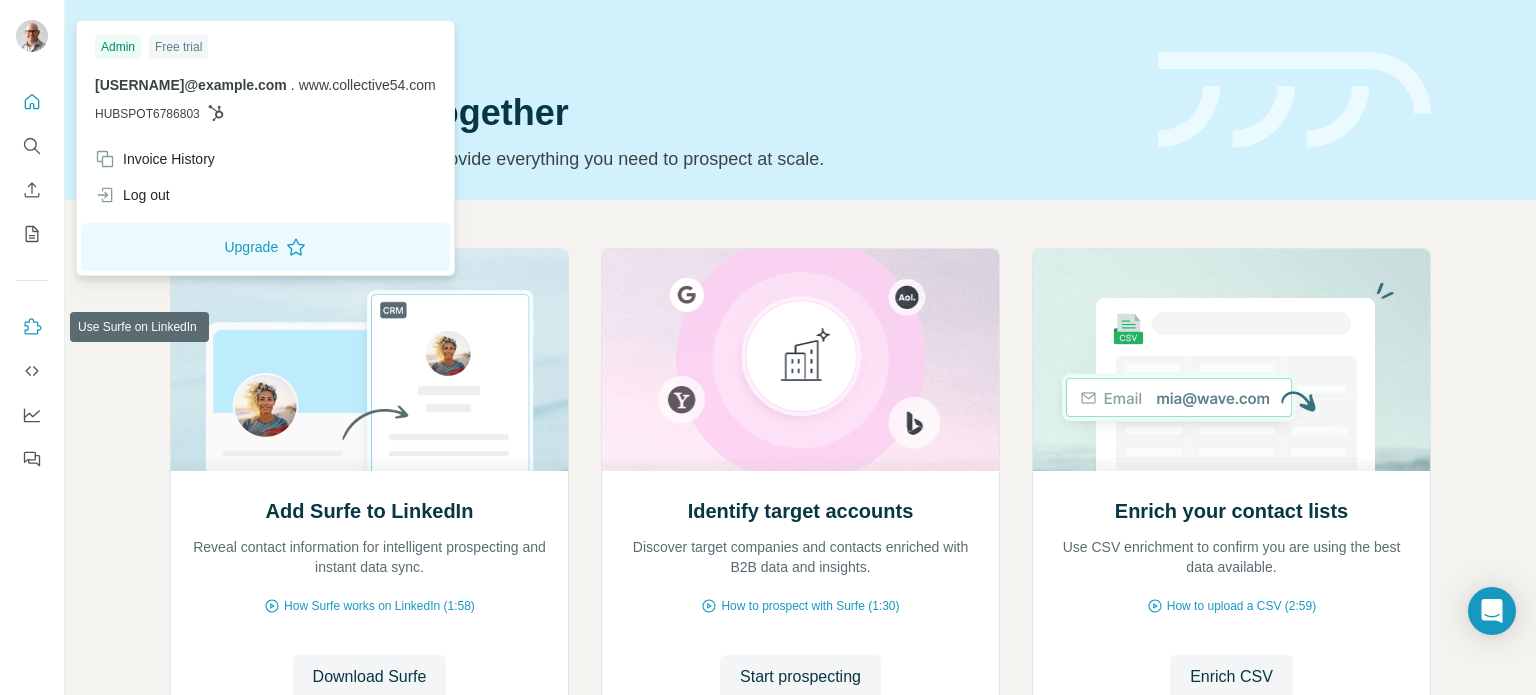 click 